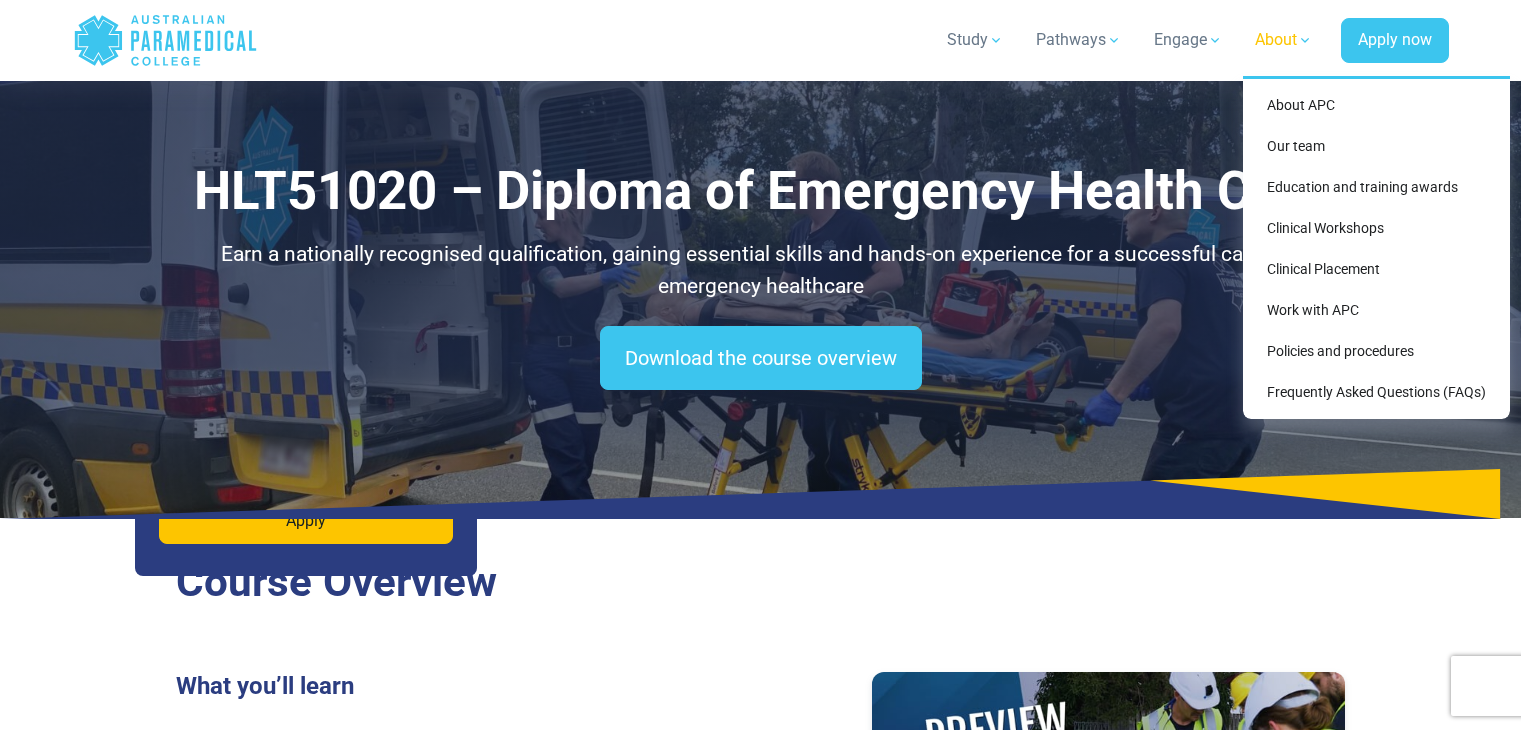 scroll, scrollTop: 5419, scrollLeft: 0, axis: vertical 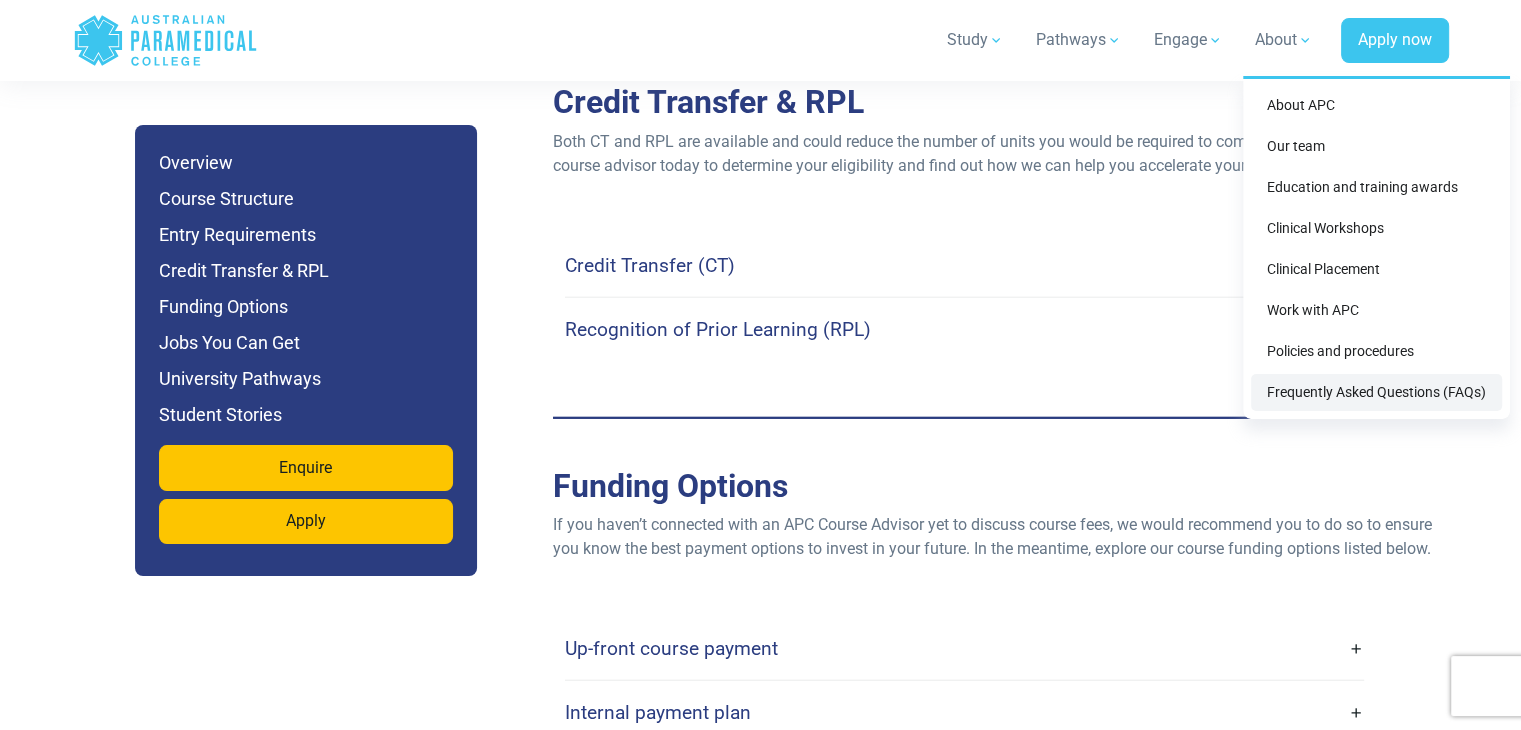 click on "Frequently Asked Questions (FAQs)" at bounding box center (1376, 392) 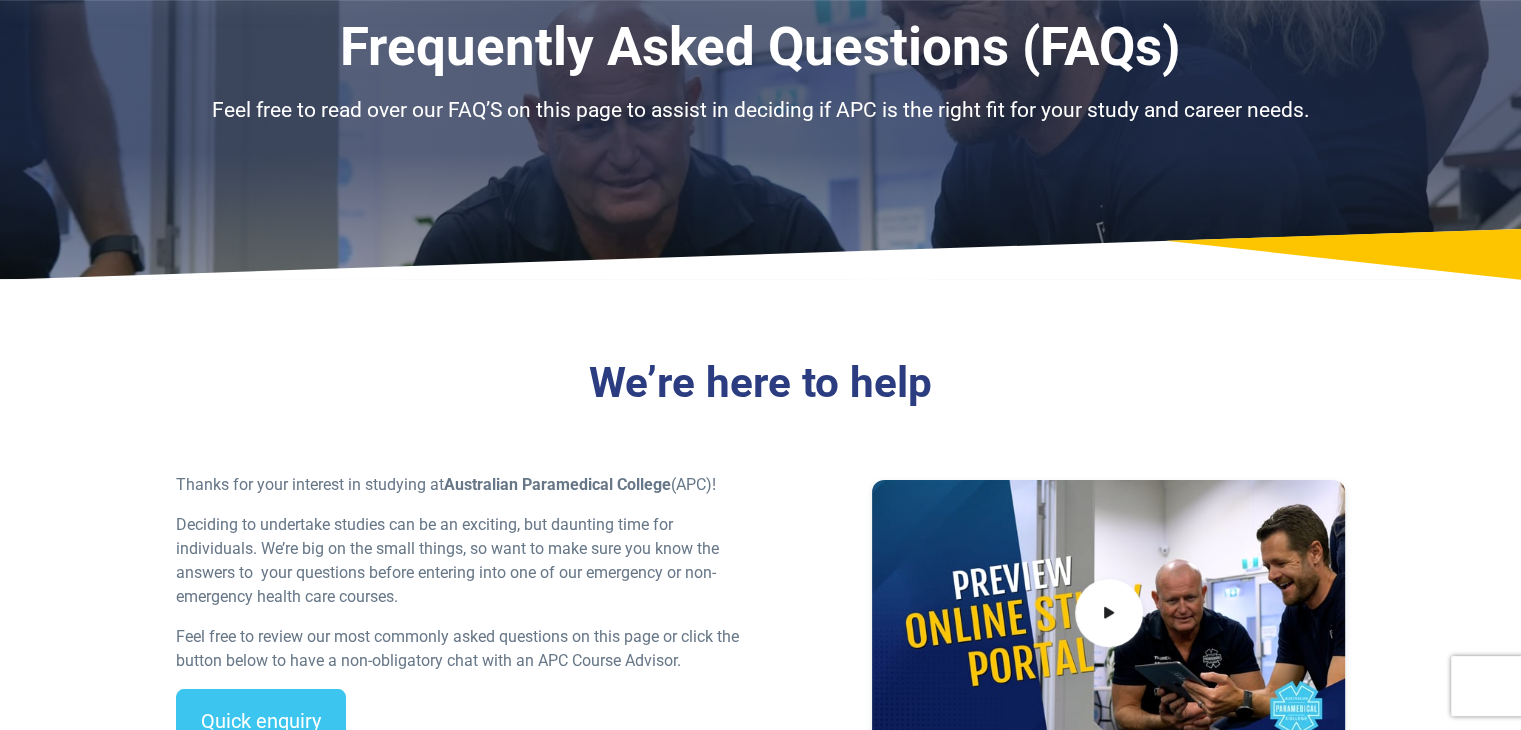 scroll, scrollTop: 464, scrollLeft: 0, axis: vertical 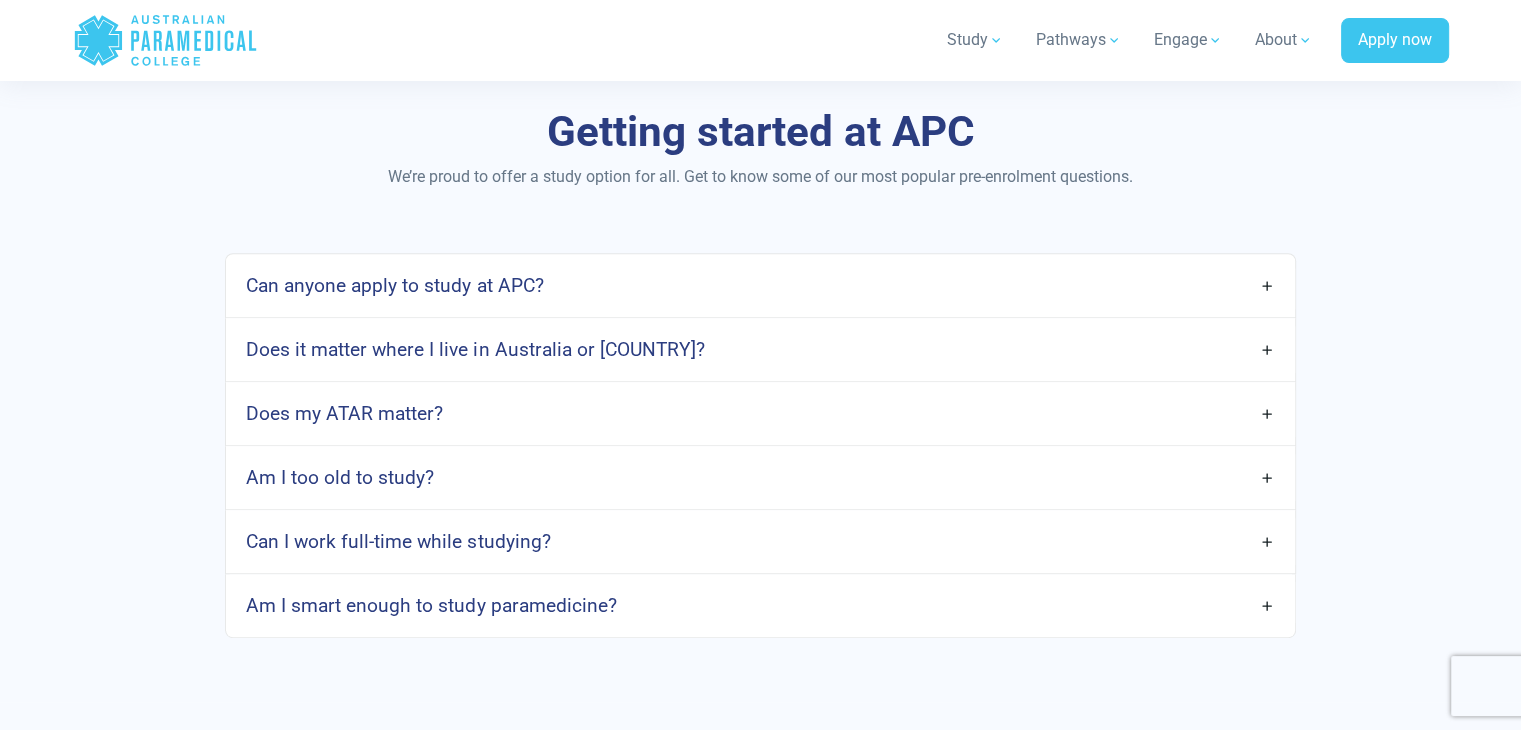 click on "Can anyone apply to study at APC?" at bounding box center [760, 285] 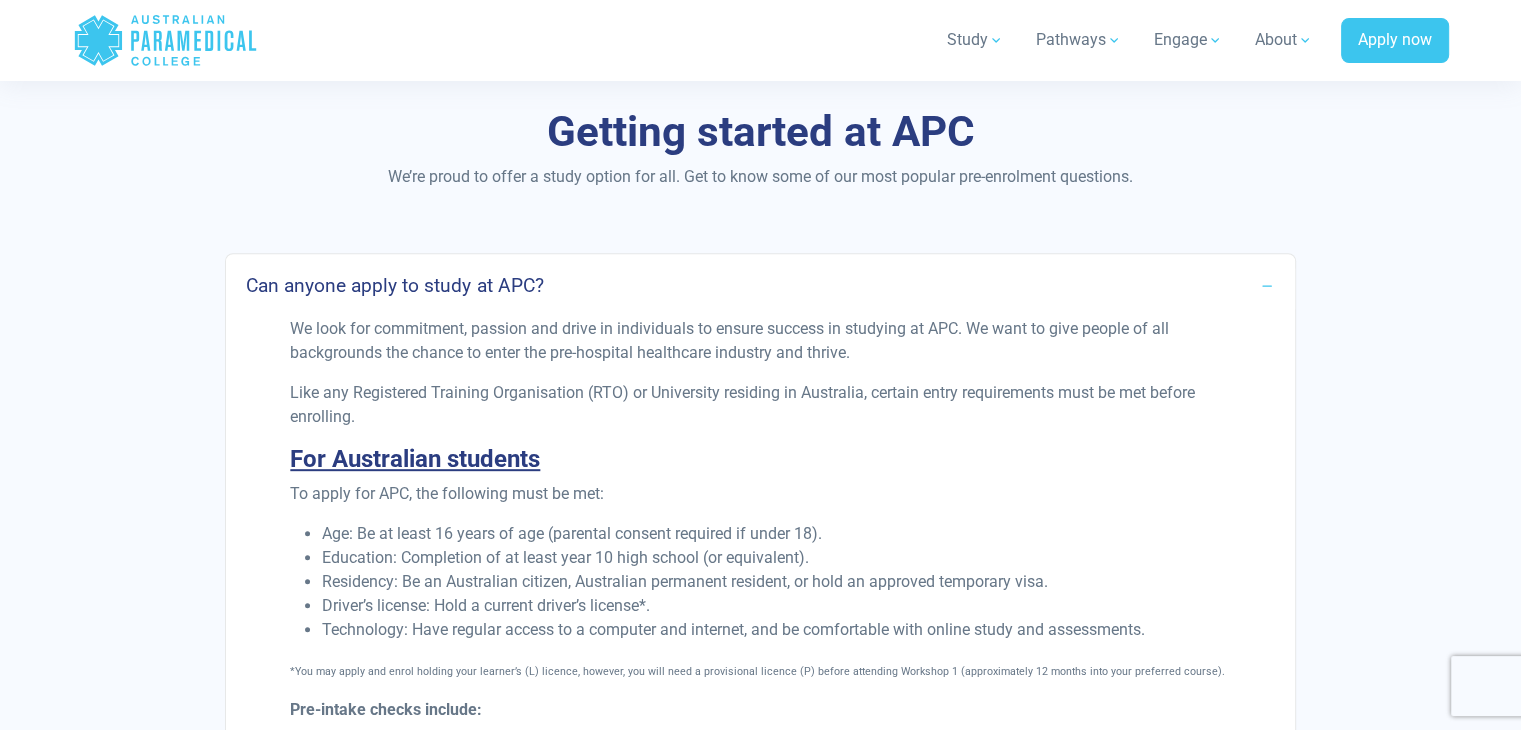 click on "Can anyone apply to study at APC?" at bounding box center [760, 285] 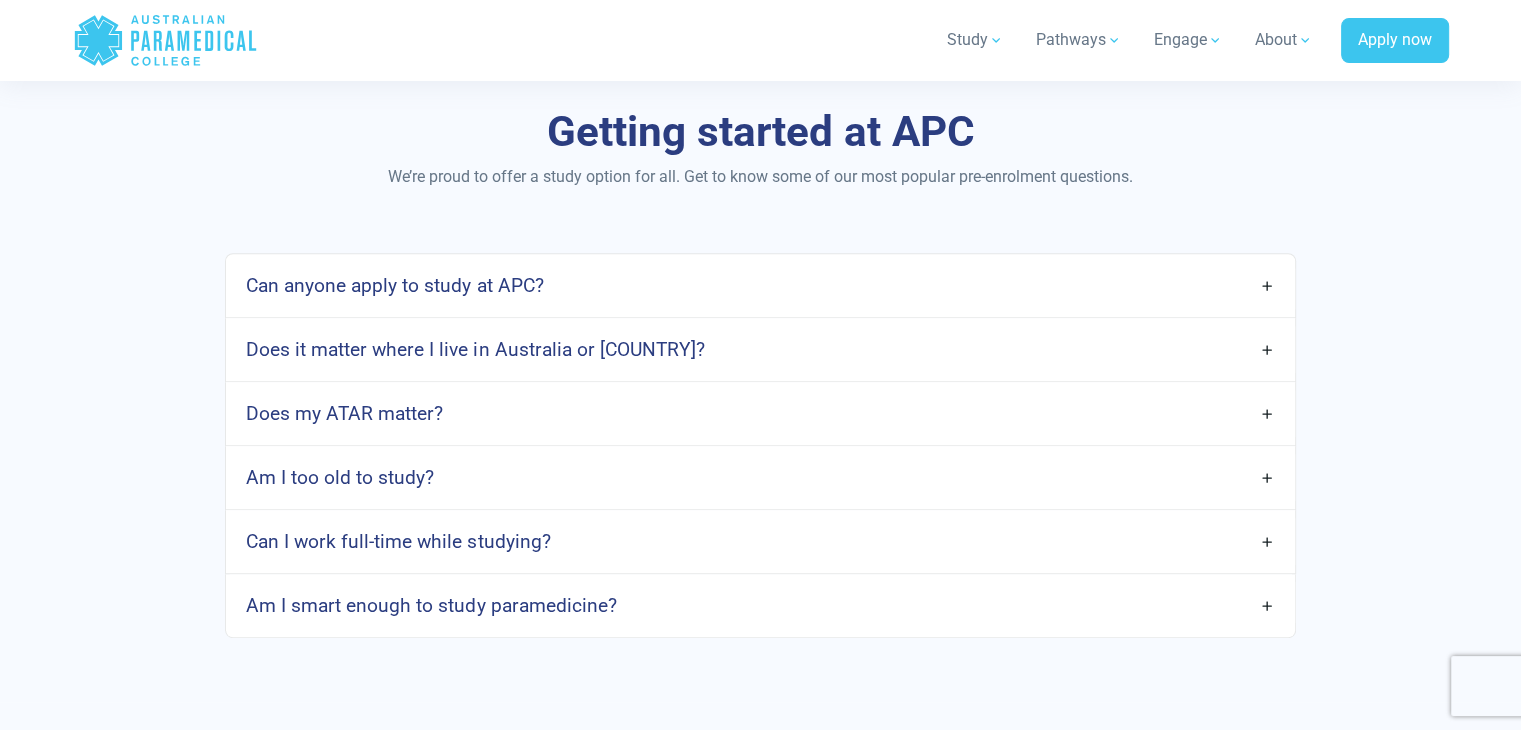 click on "Can anyone apply to study at APC?" at bounding box center [760, 285] 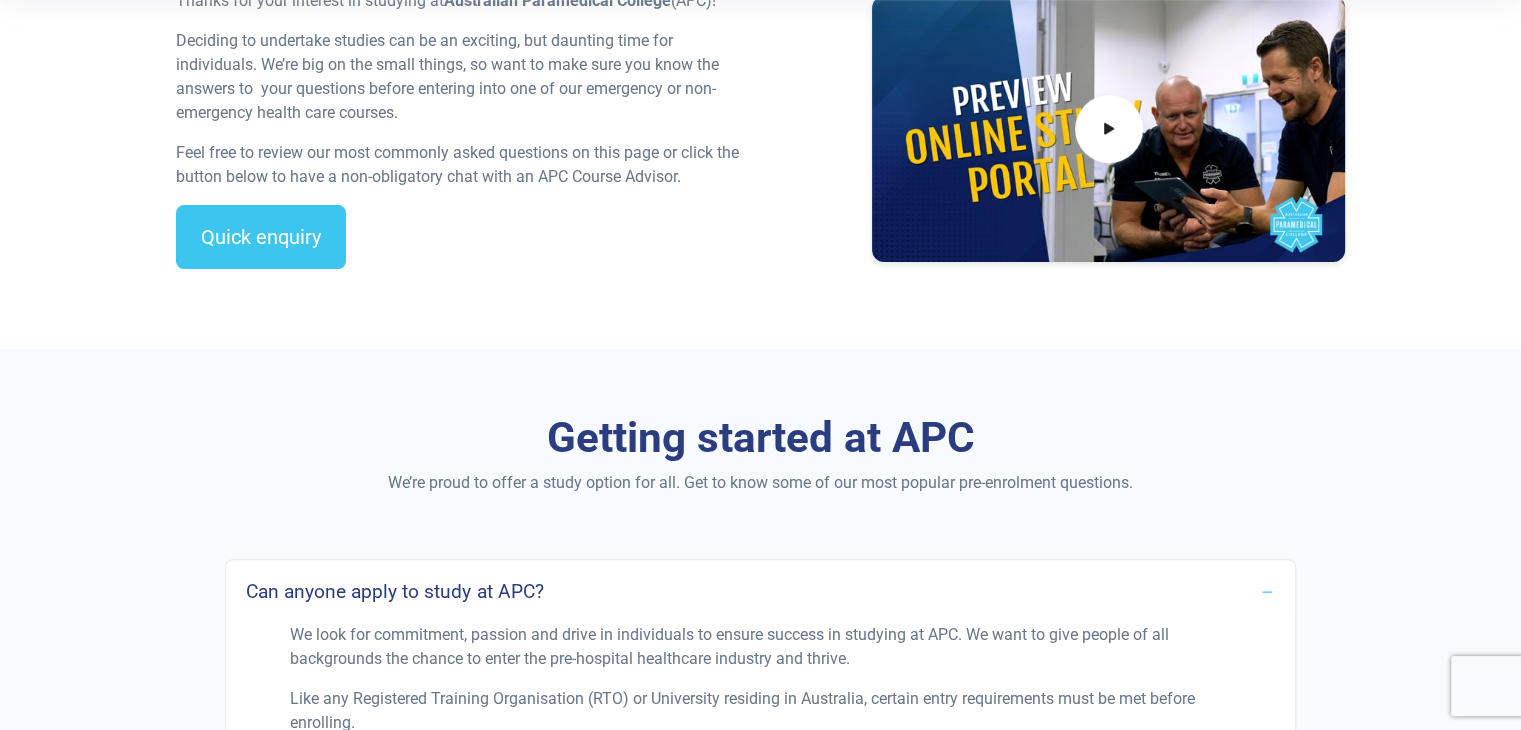 scroll, scrollTop: 0, scrollLeft: 0, axis: both 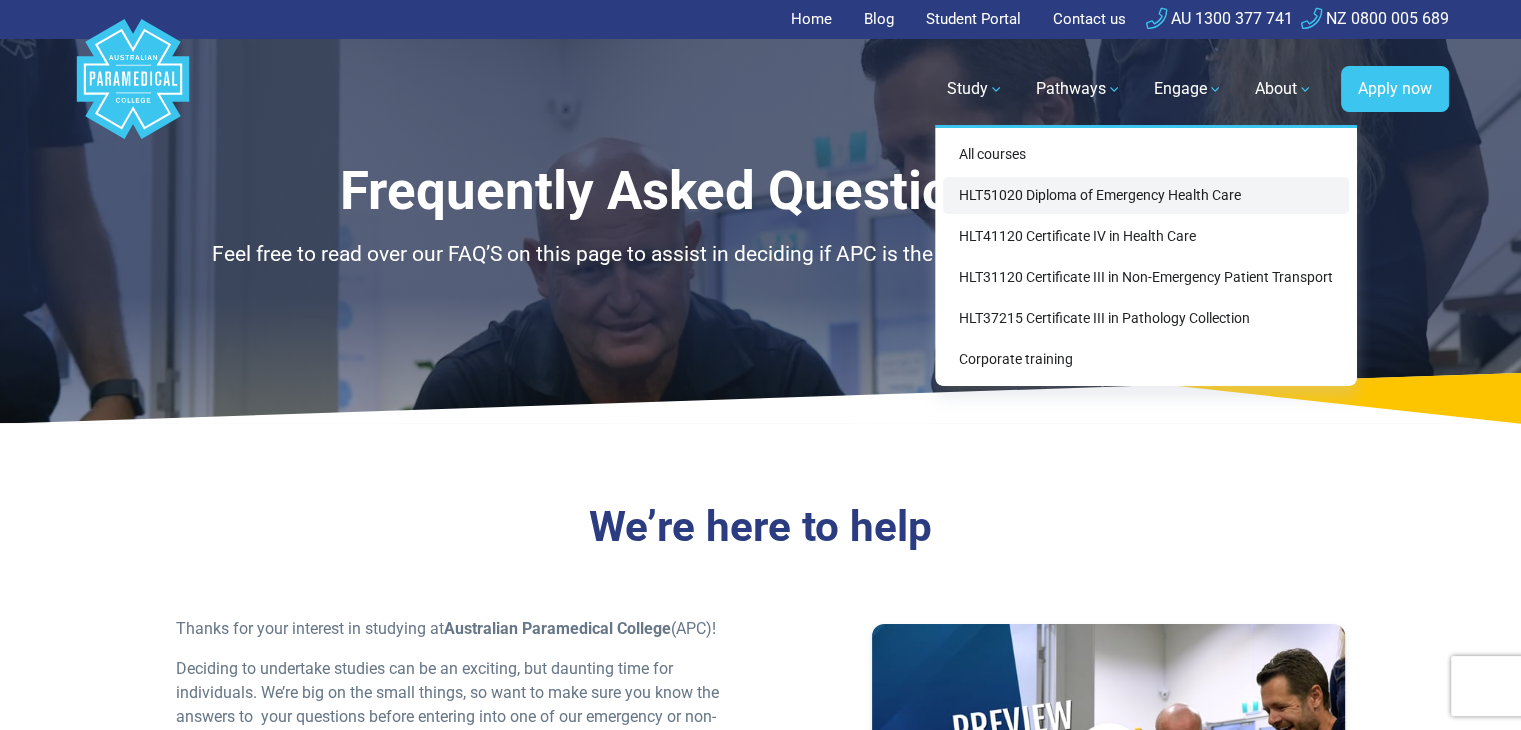 click on "HLT51020 Diploma of Emergency Health Care" at bounding box center [1146, 195] 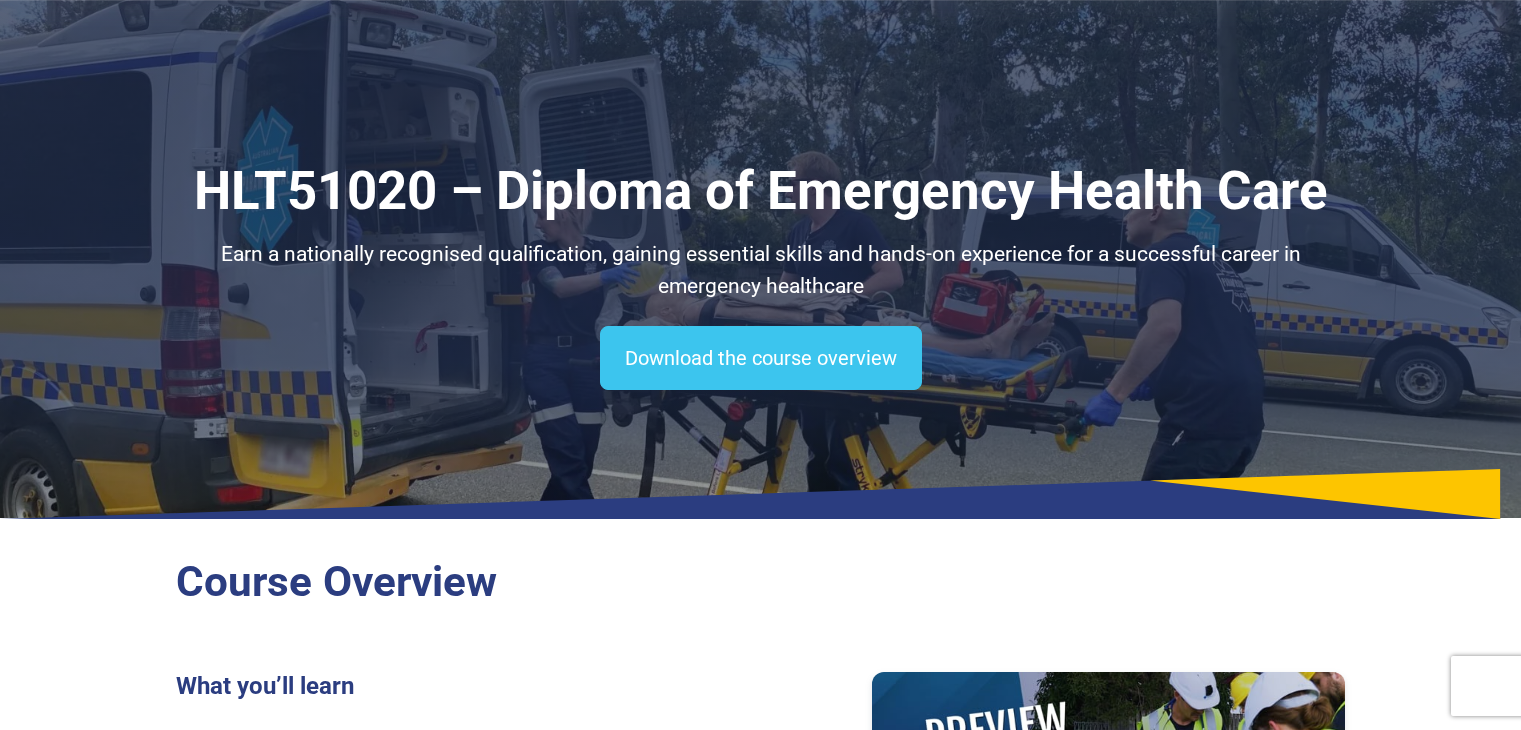 scroll, scrollTop: 806, scrollLeft: 0, axis: vertical 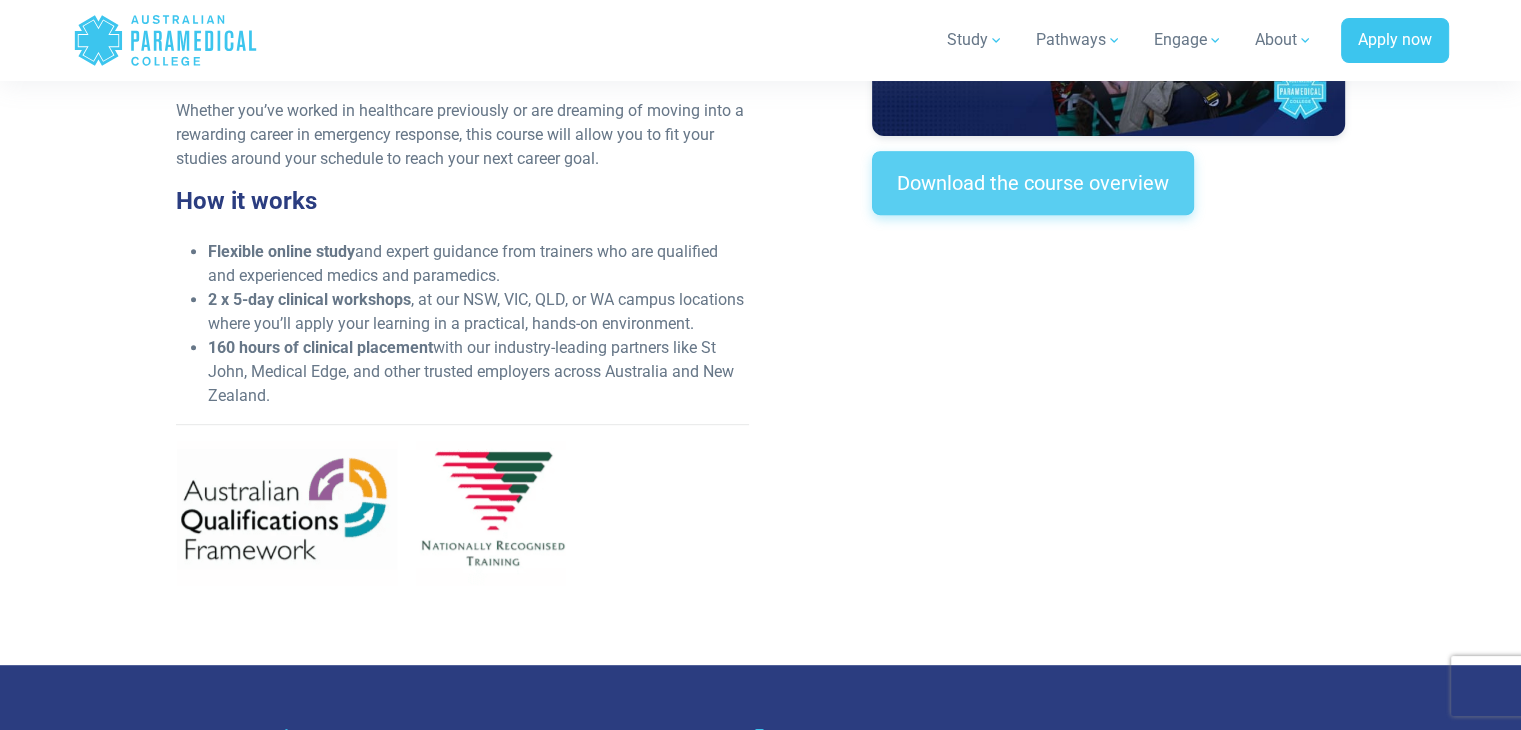 click on "Download the course overview" at bounding box center (1033, 183) 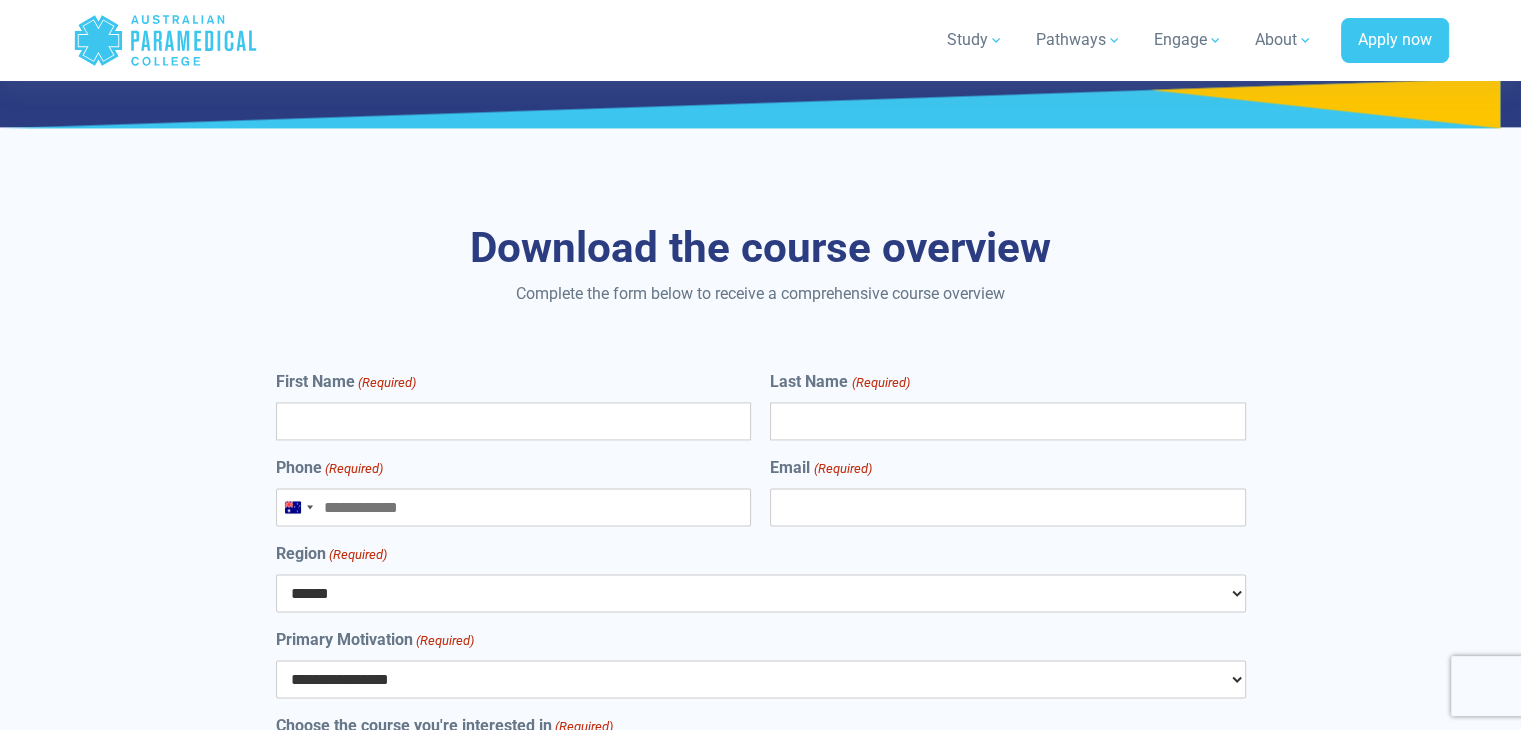 scroll, scrollTop: 10634, scrollLeft: 0, axis: vertical 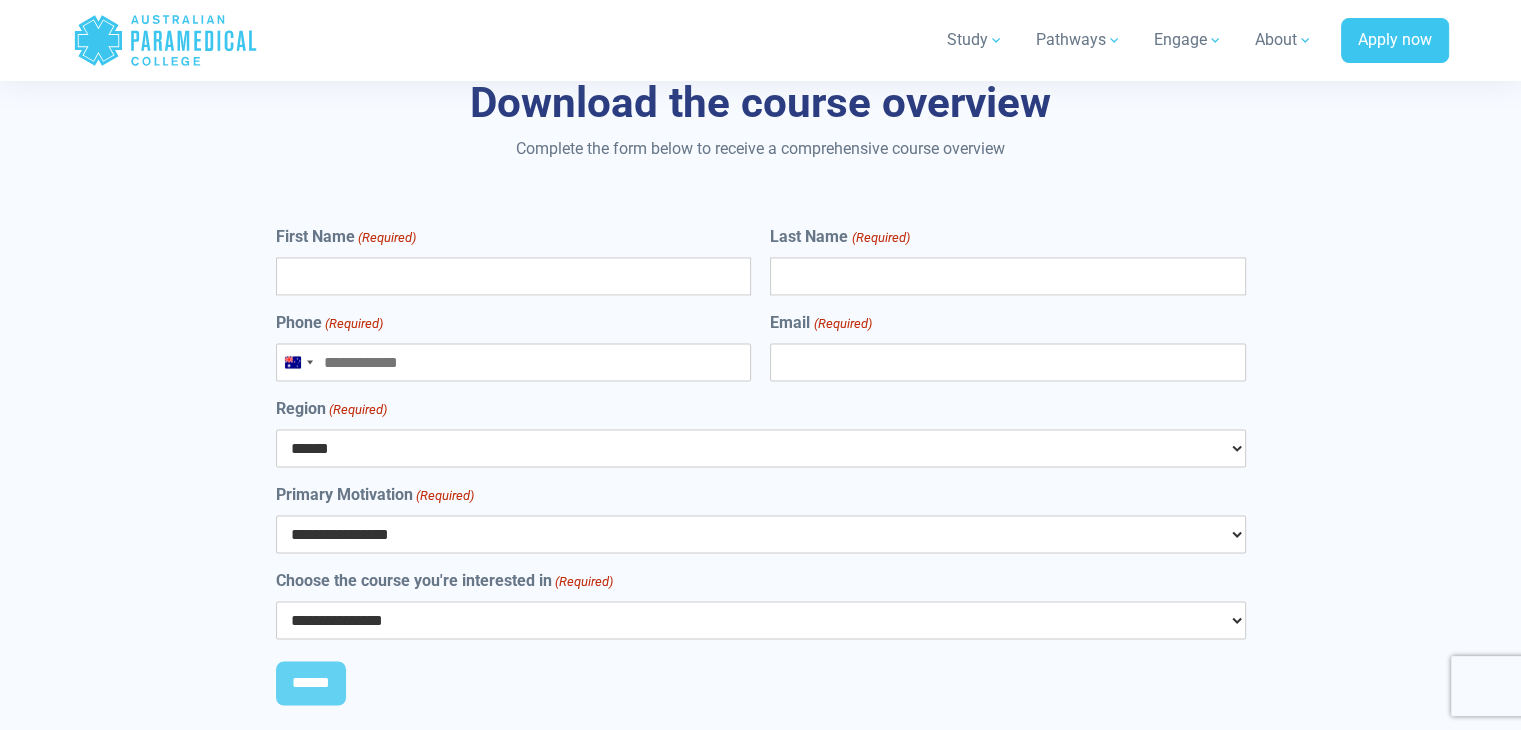 click on "First Name (Required)" at bounding box center [513, 276] 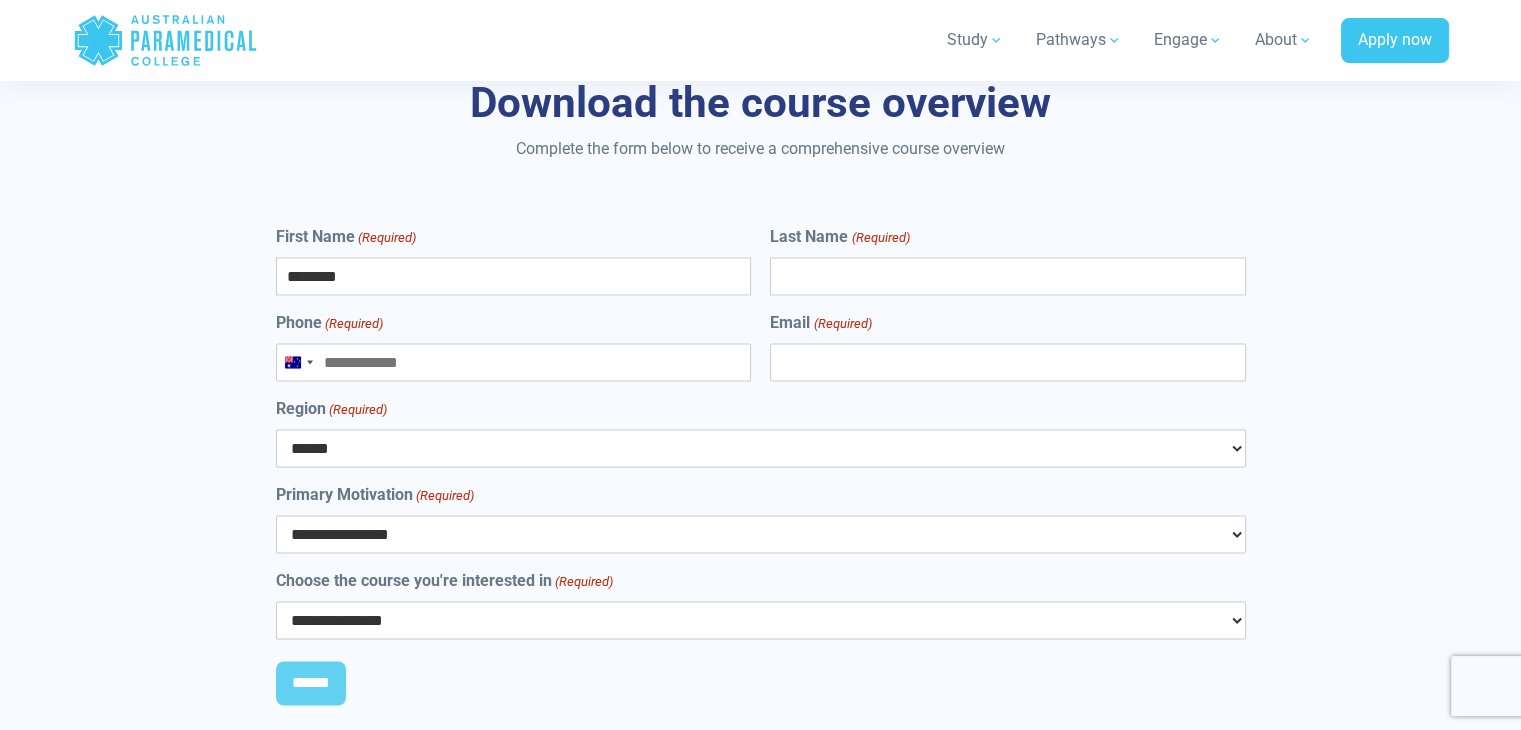 type on "**********" 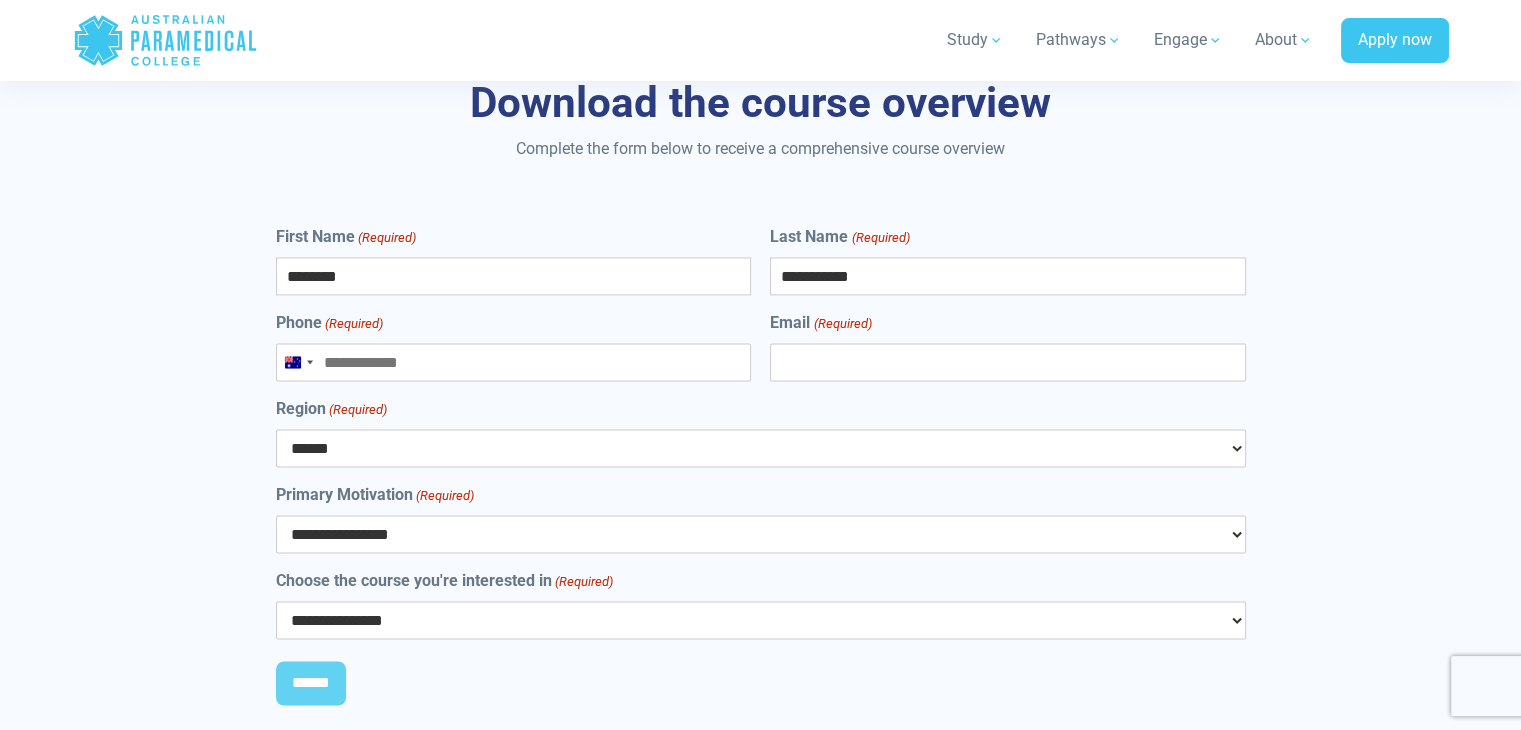 type on "**********" 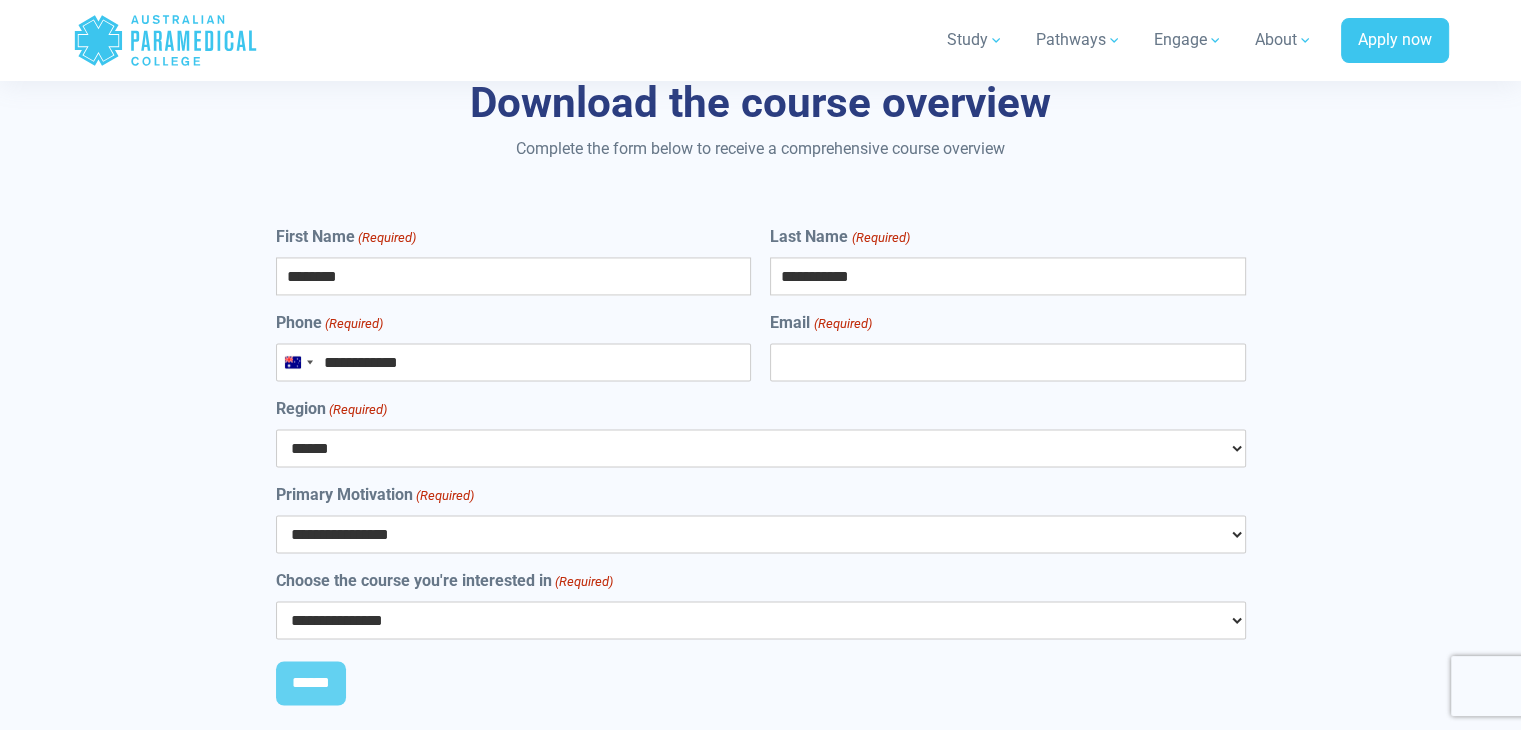 type on "**********" 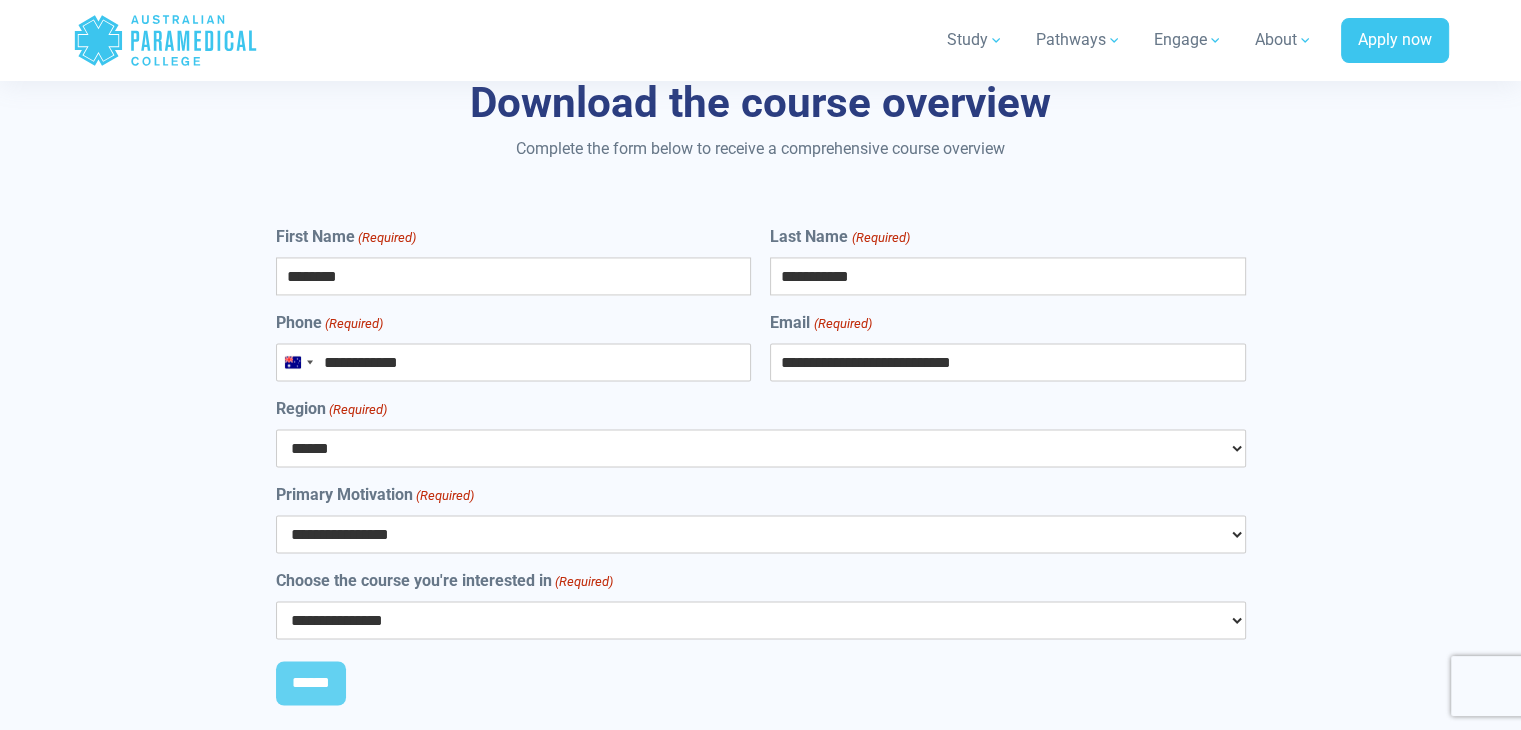 select on "***" 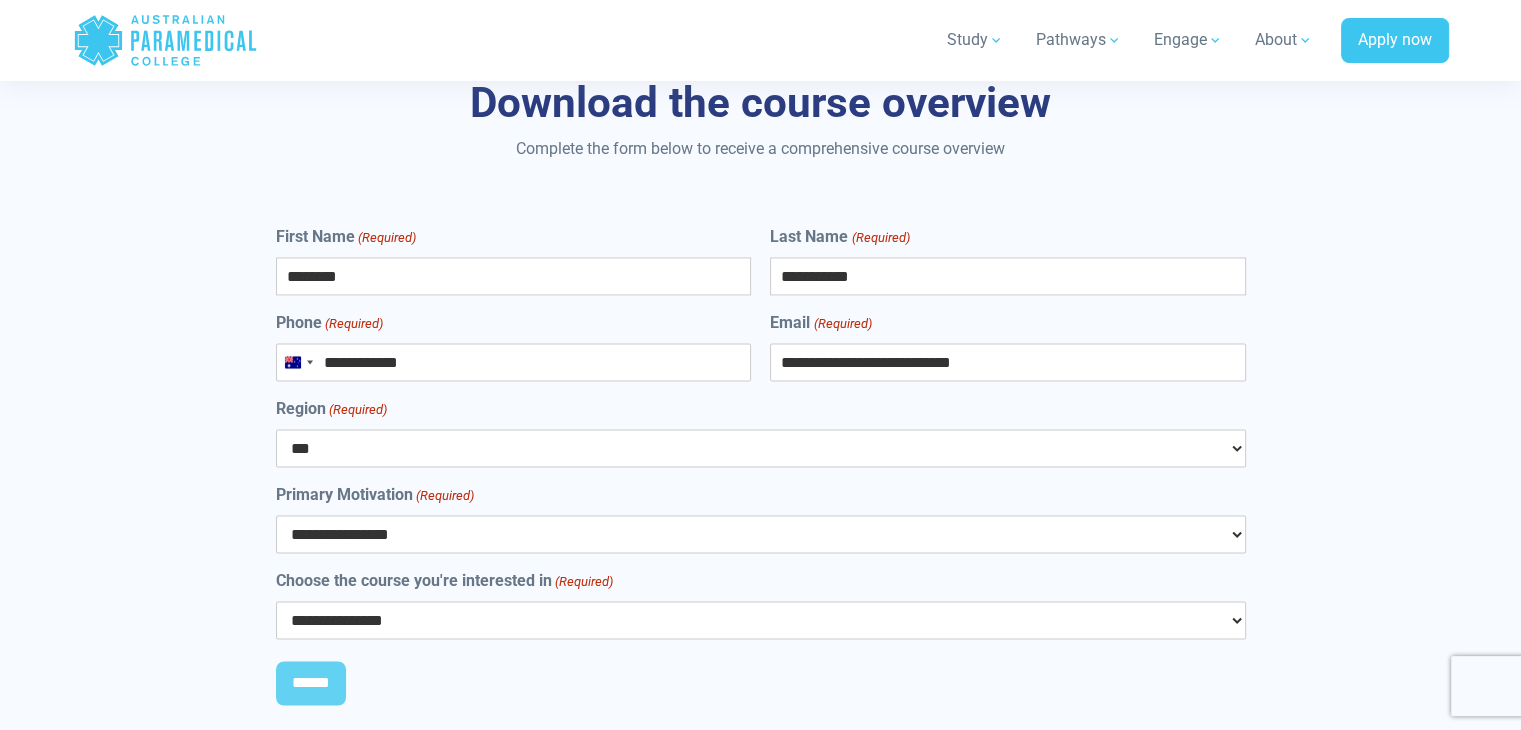 drag, startPoint x: 1068, startPoint y: 374, endPoint x: 646, endPoint y: 381, distance: 422.05804 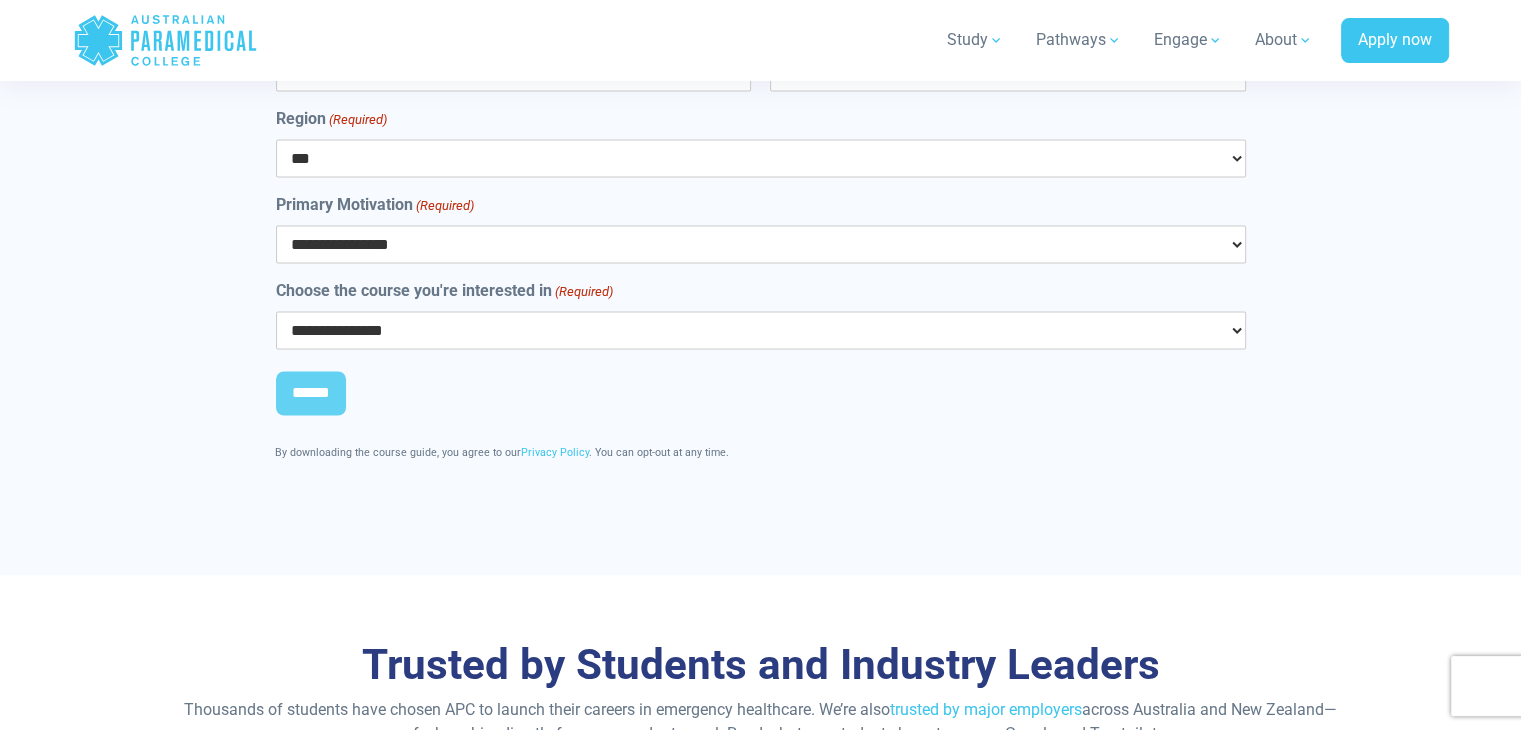 scroll, scrollTop: 10928, scrollLeft: 0, axis: vertical 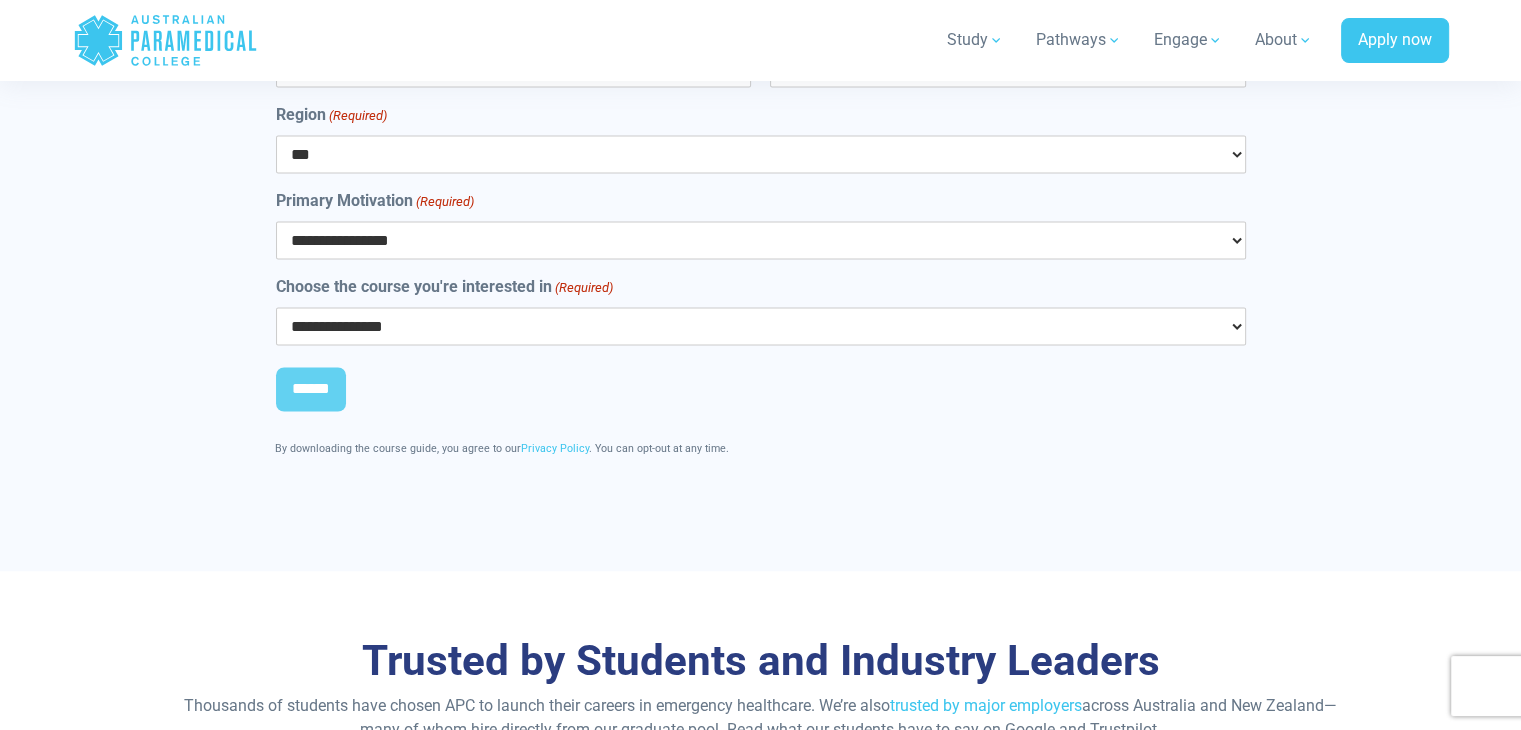 type on "**********" 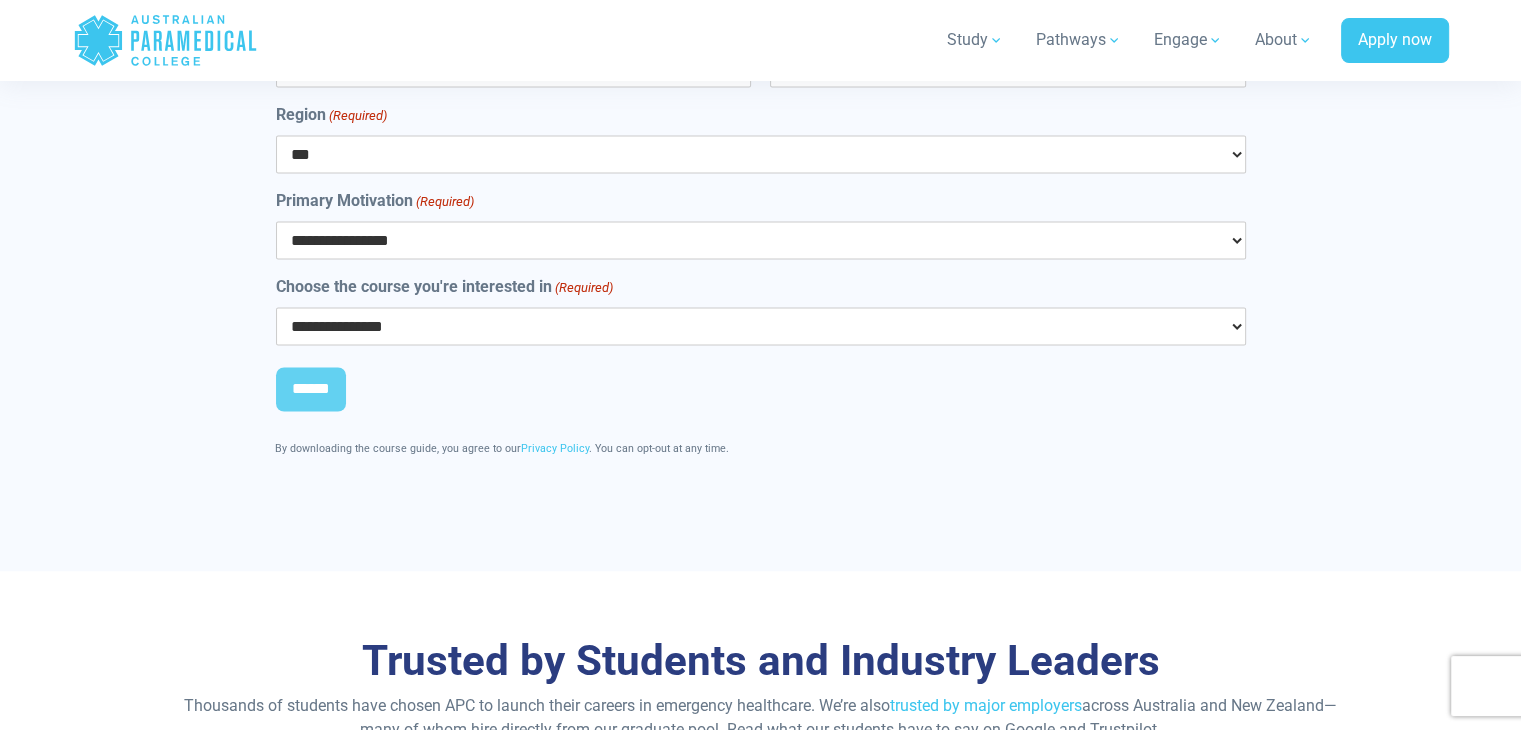 click on "**********" at bounding box center [761, 240] 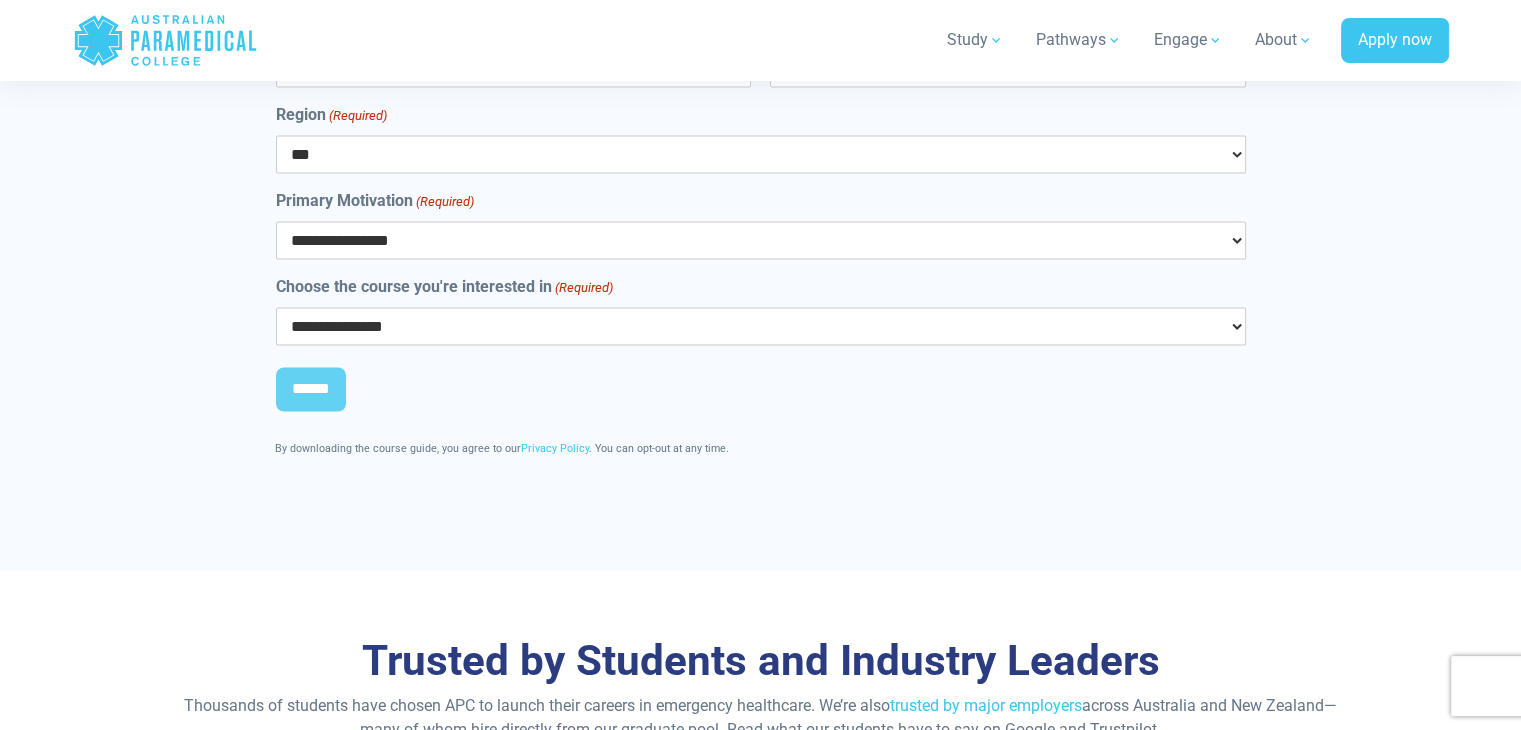 select on "**********" 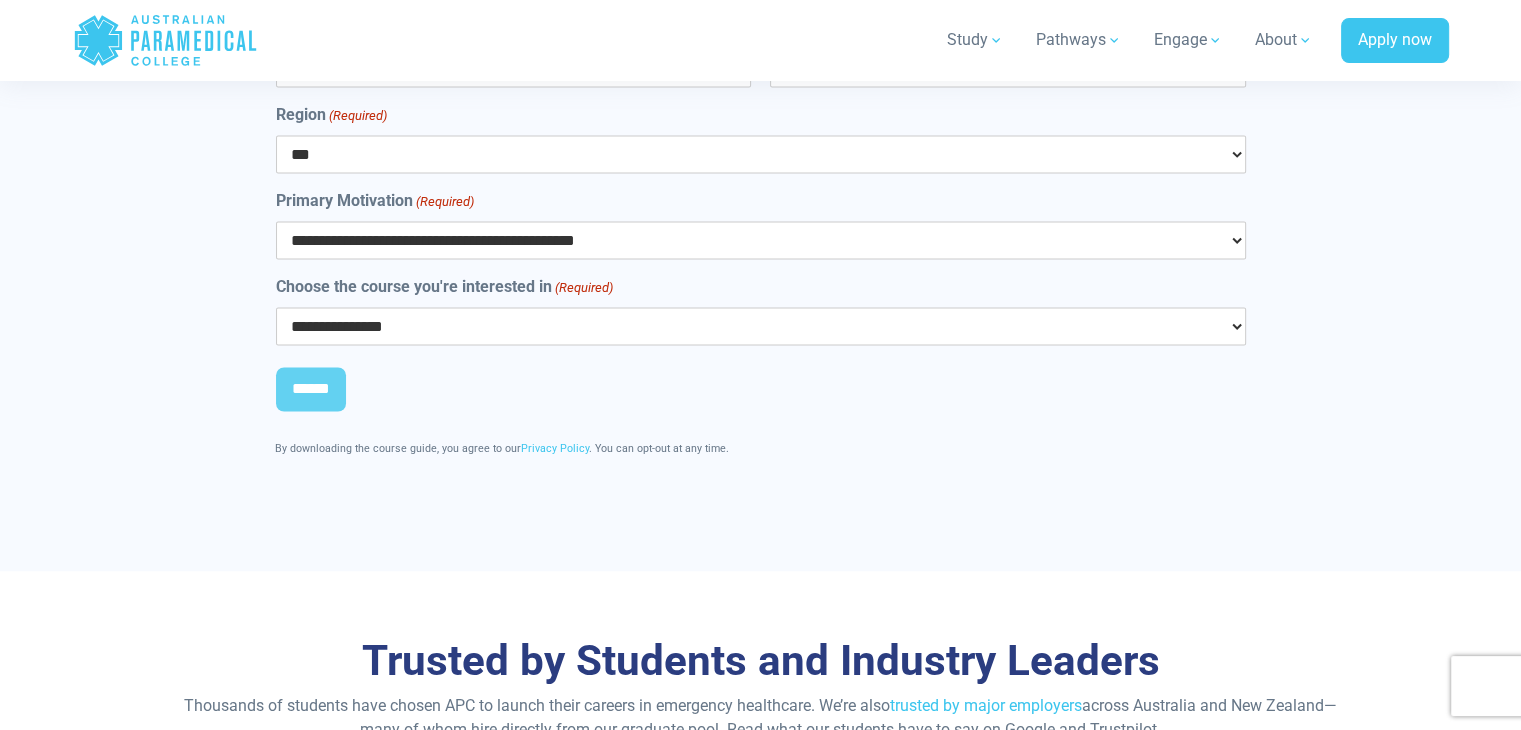 click on "**********" at bounding box center [761, 240] 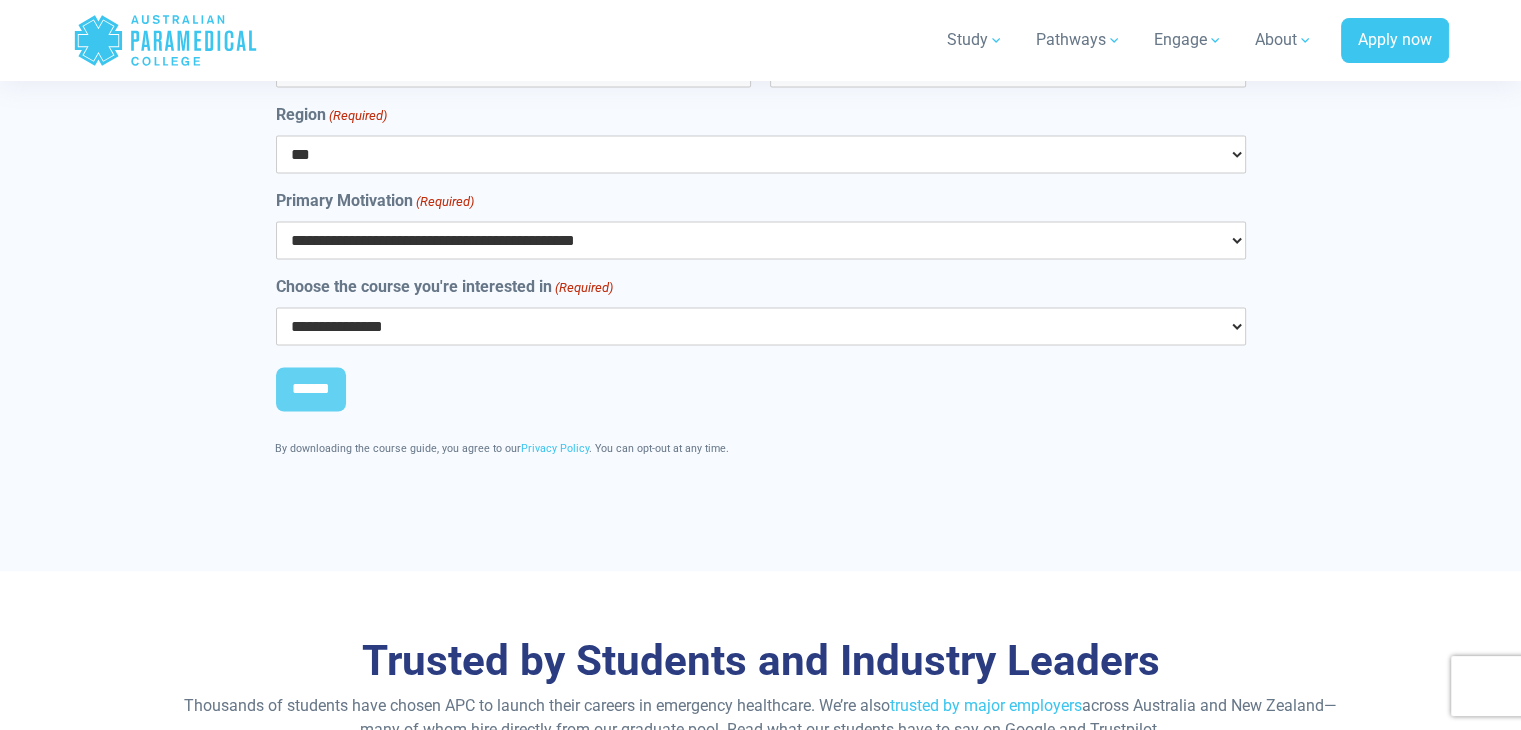 click on "**********" at bounding box center [761, 326] 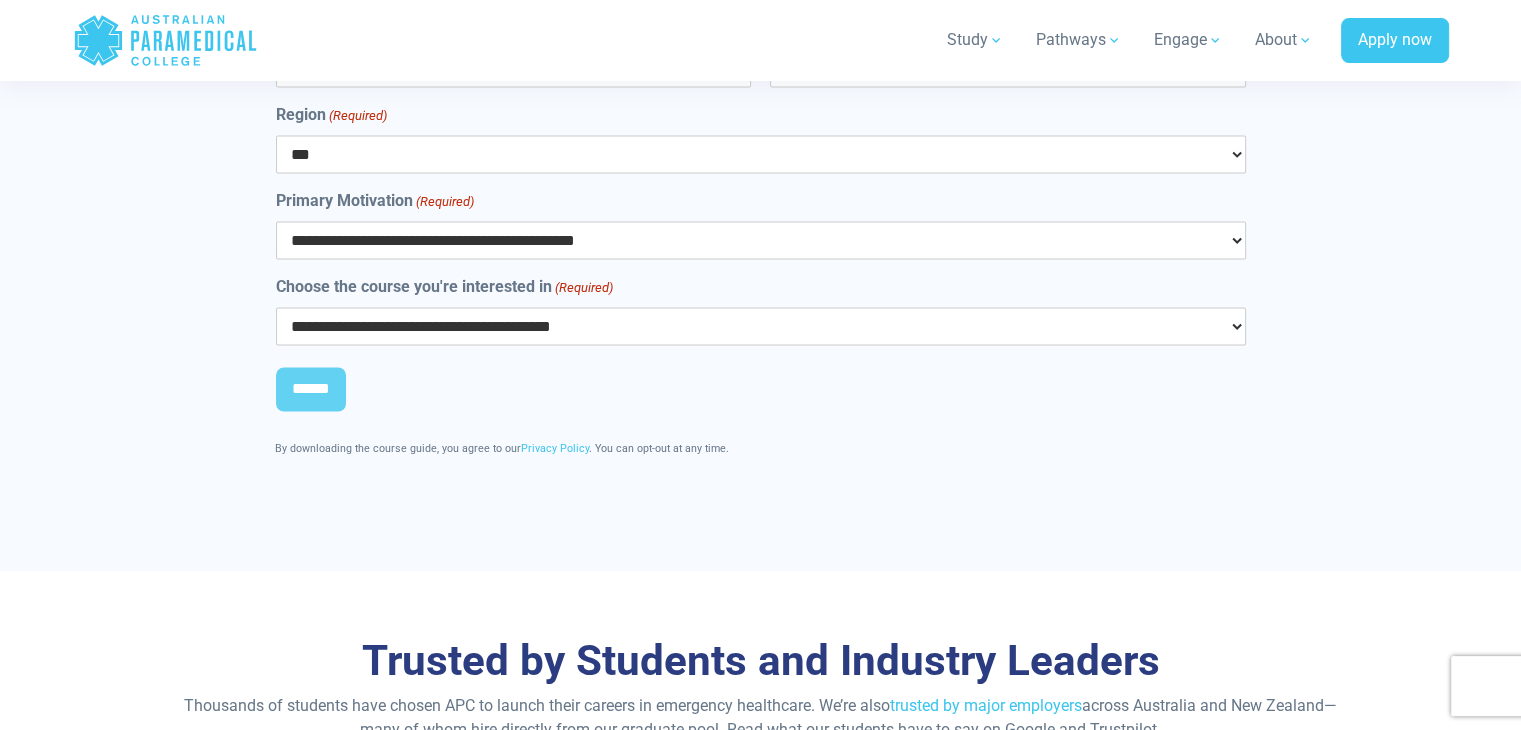 click on "**********" at bounding box center [761, 326] 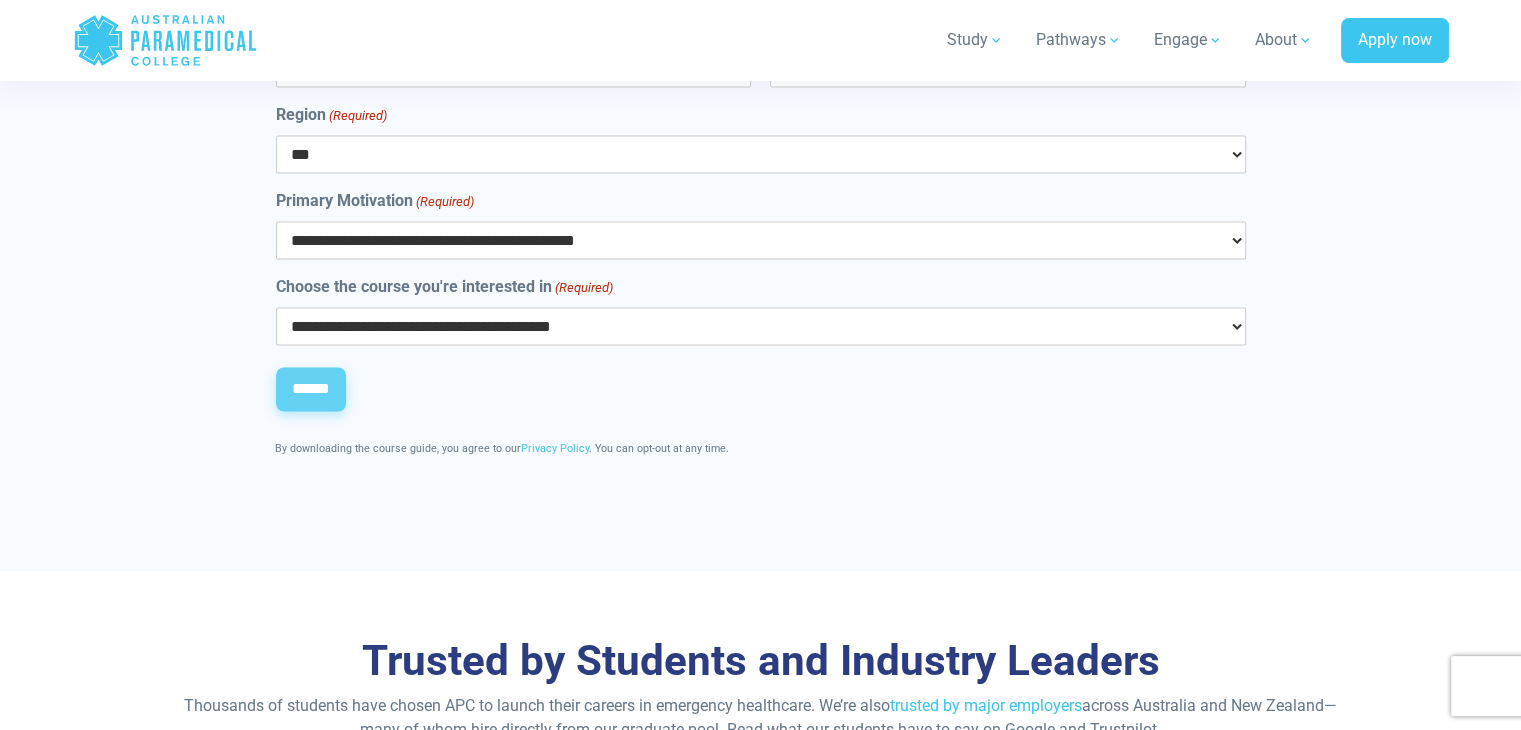 click on "******" at bounding box center (311, 389) 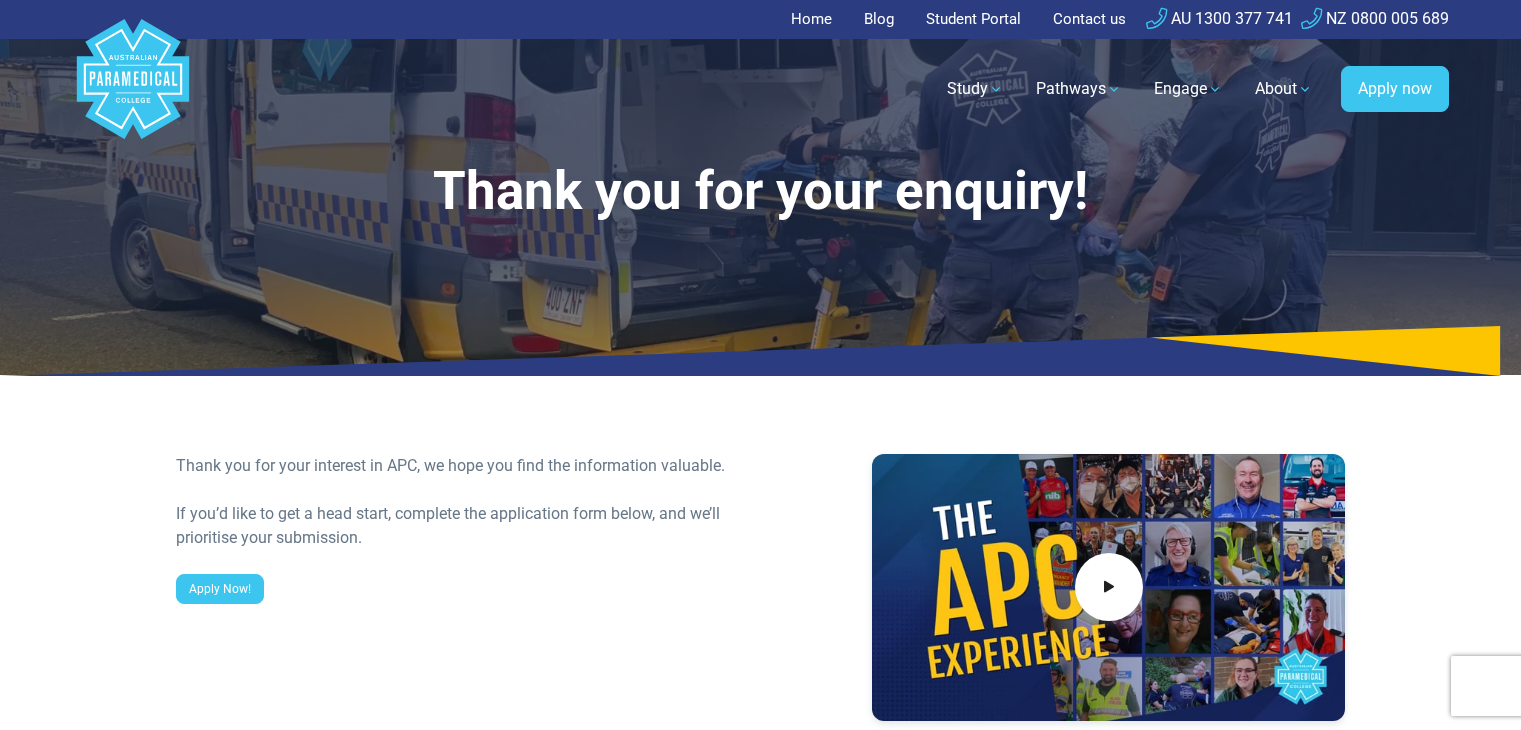 scroll, scrollTop: 0, scrollLeft: 0, axis: both 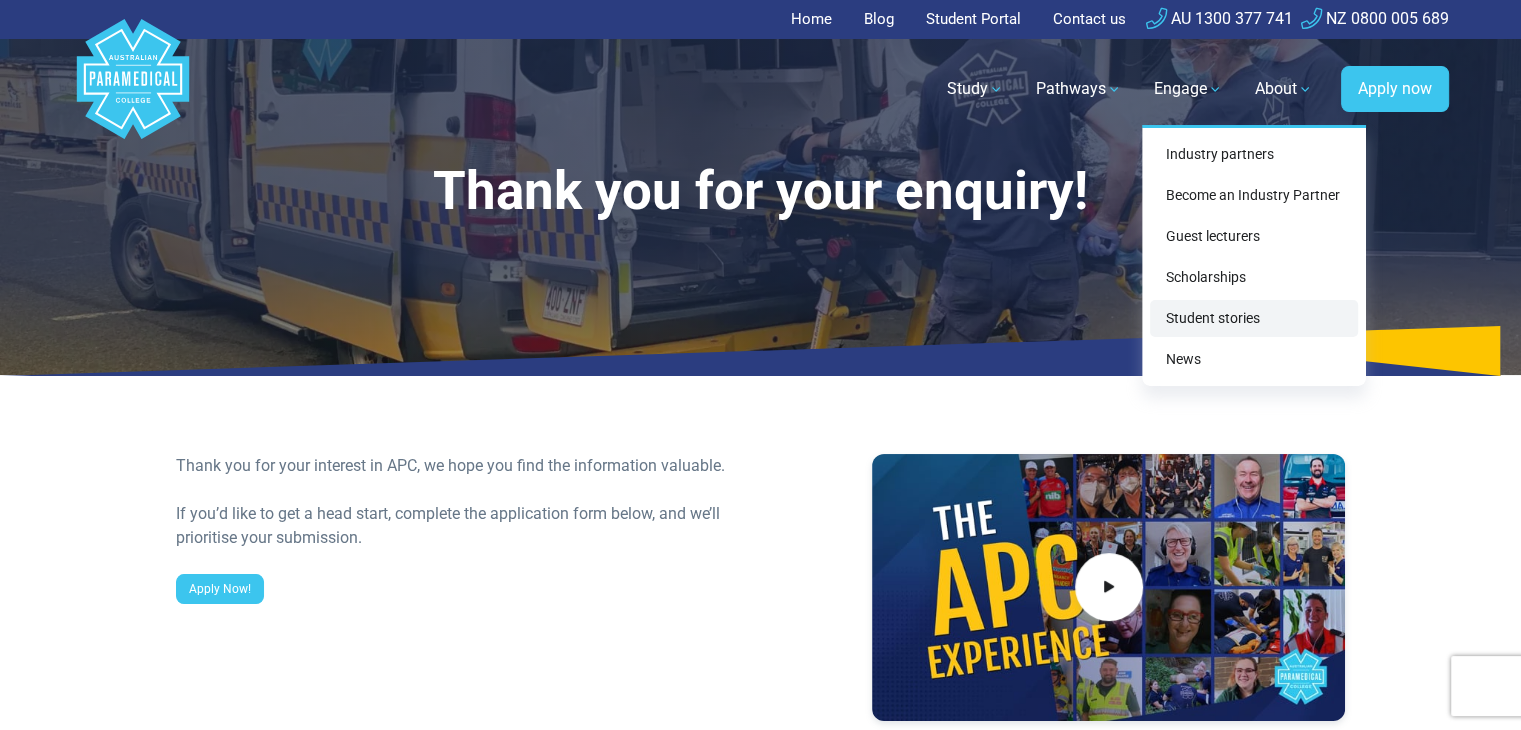 click on "Student stories" at bounding box center (1254, 318) 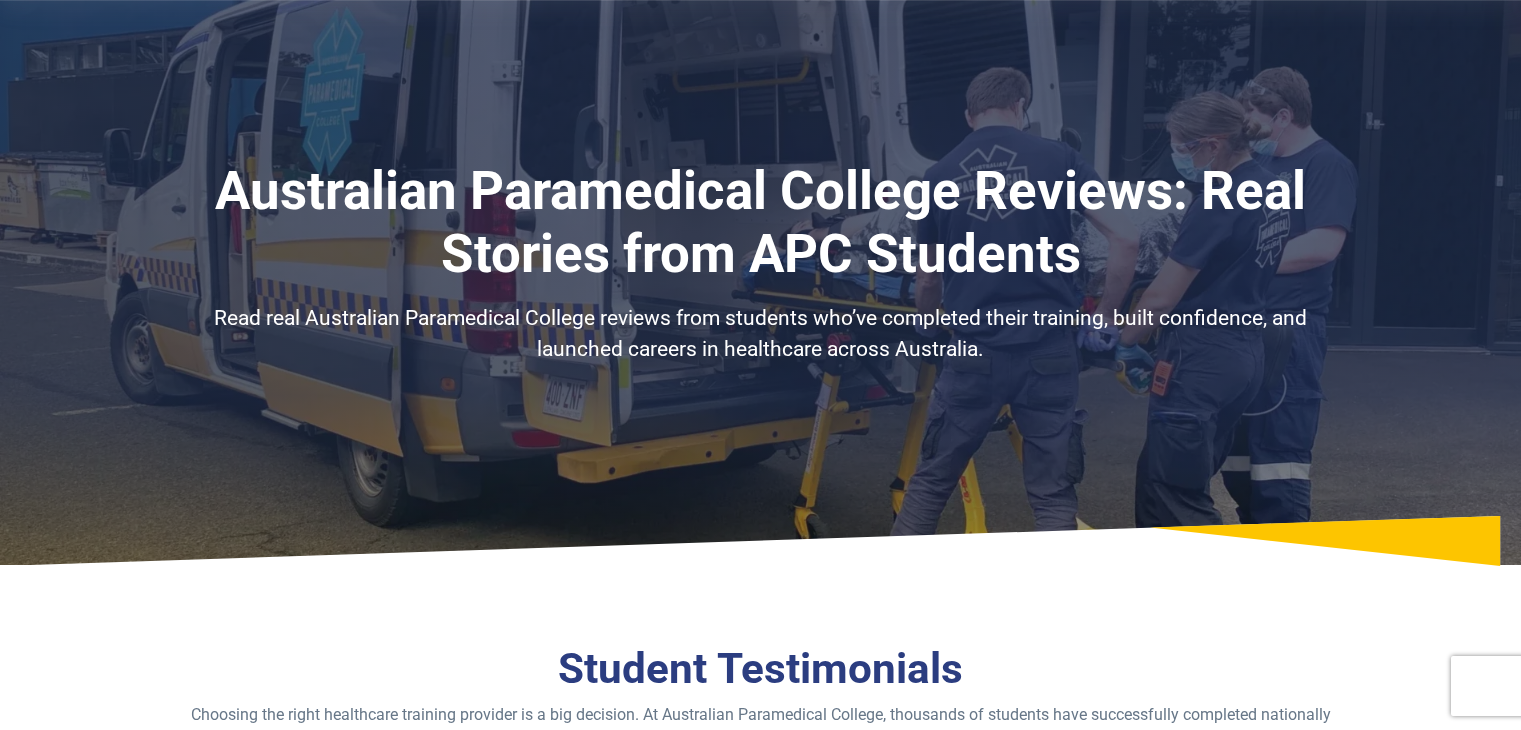 scroll, scrollTop: 640, scrollLeft: 0, axis: vertical 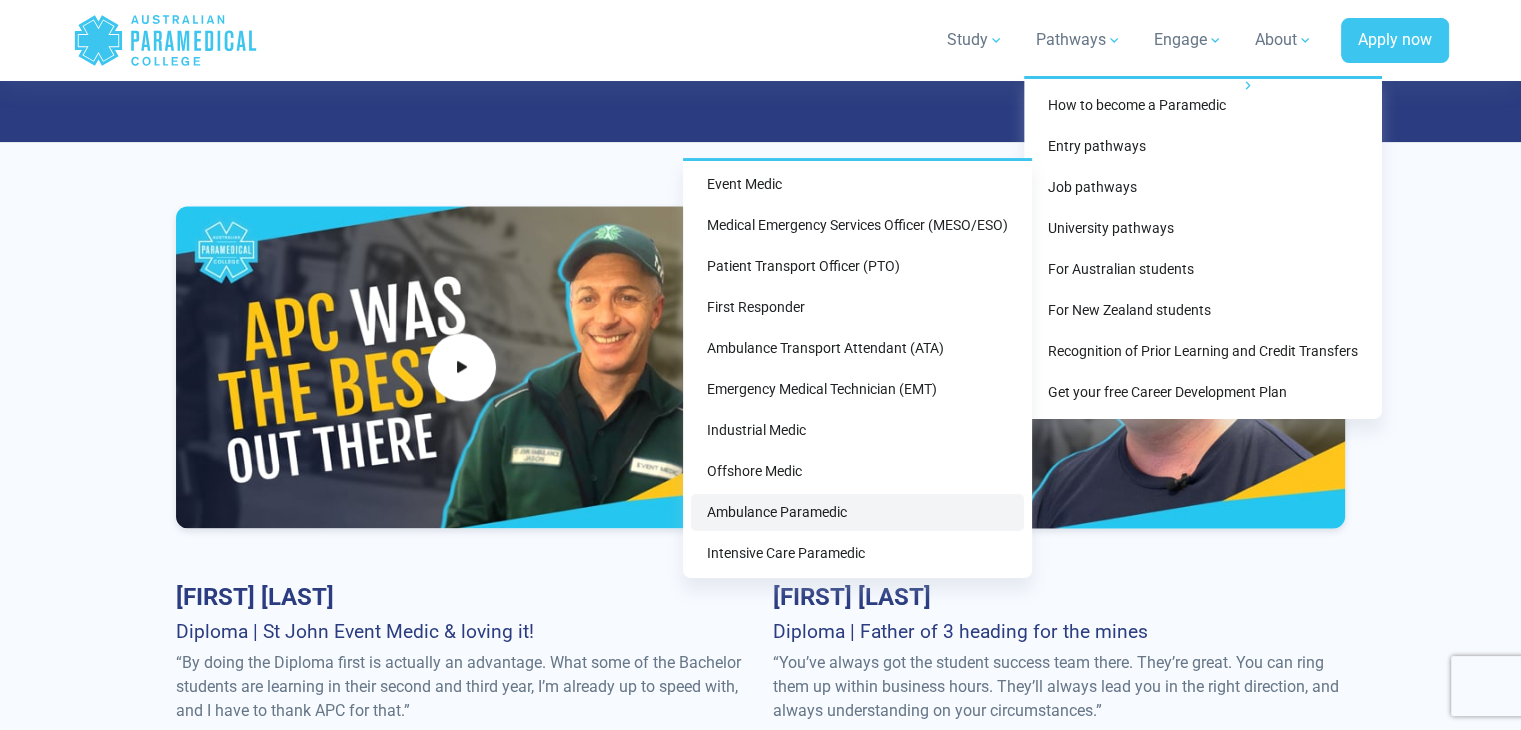 click on "Ambulance Paramedic" at bounding box center (857, 512) 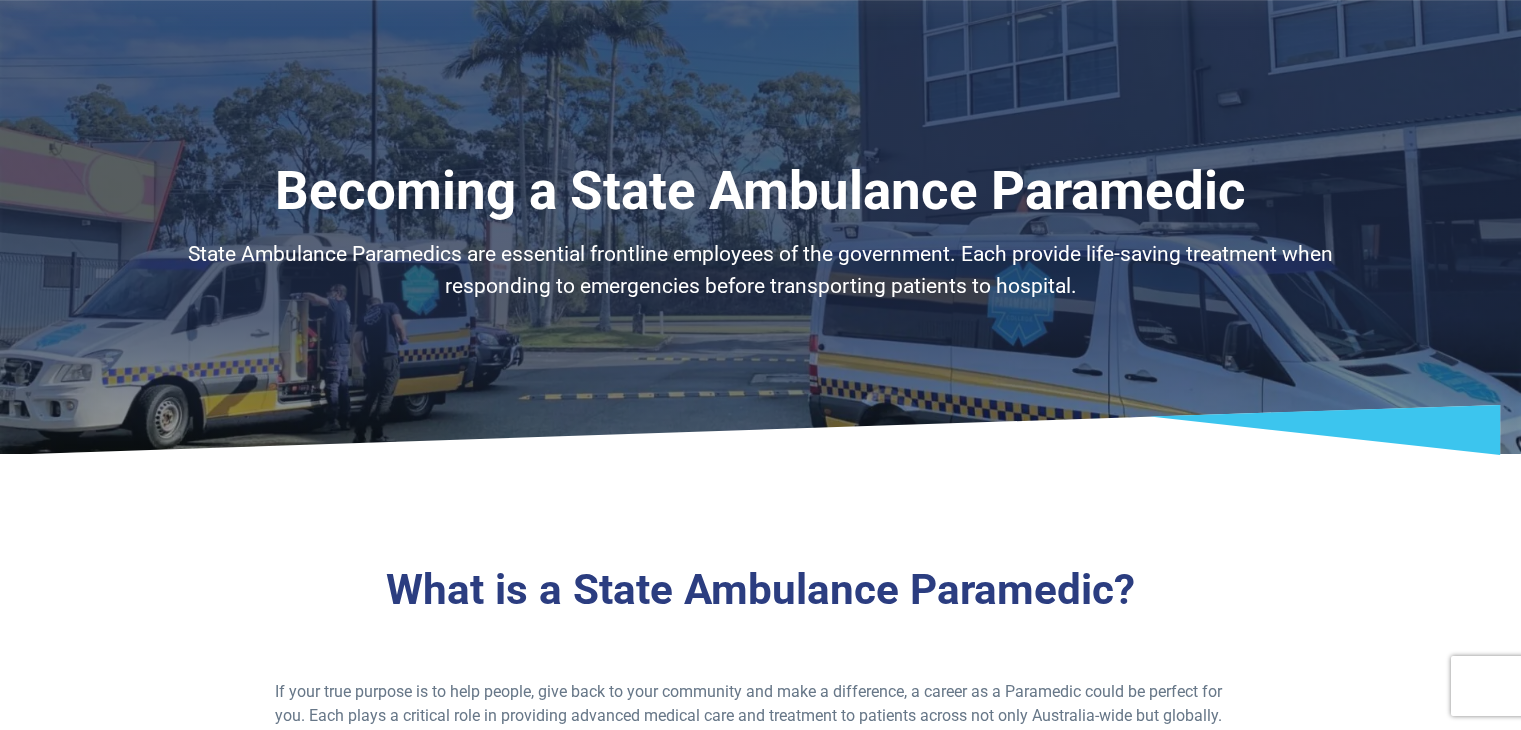 scroll, scrollTop: 523, scrollLeft: 0, axis: vertical 